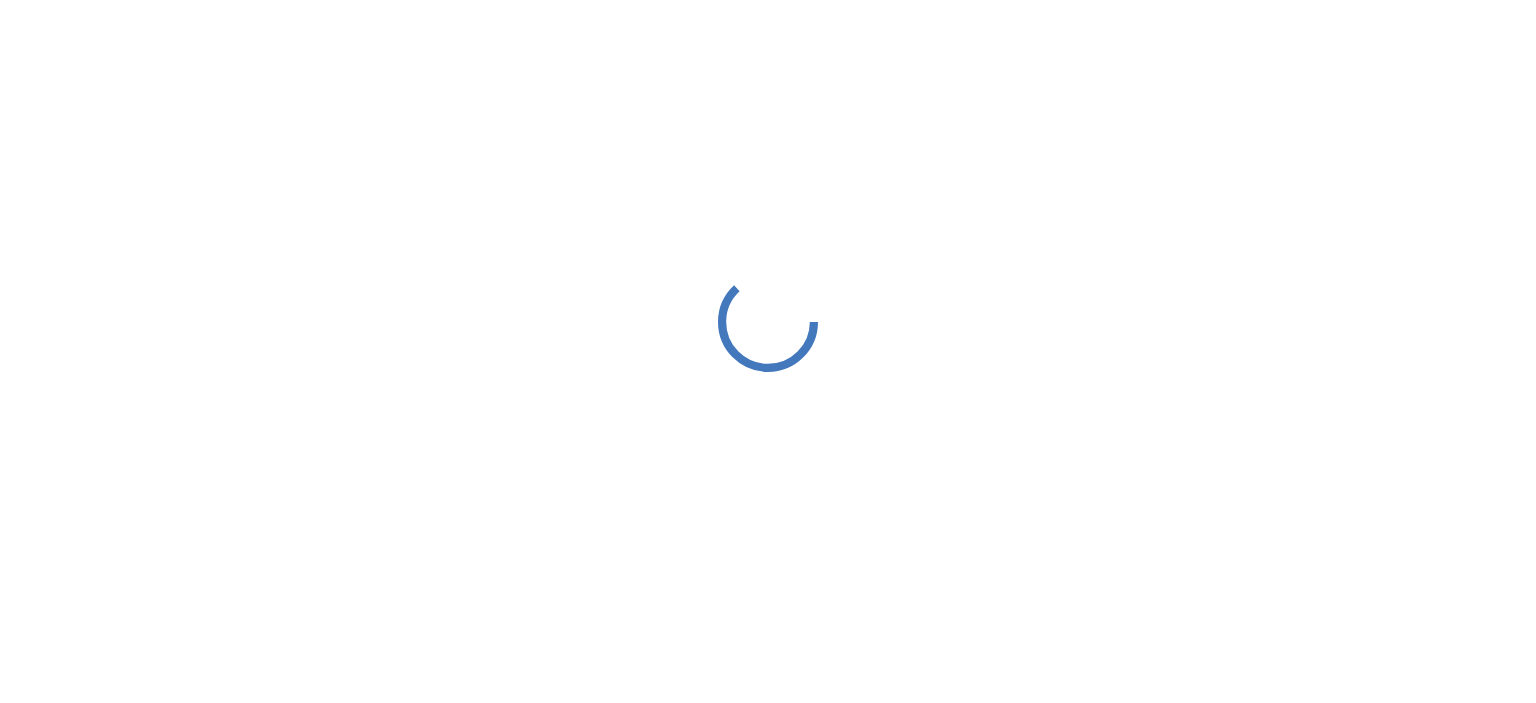 scroll, scrollTop: 0, scrollLeft: 0, axis: both 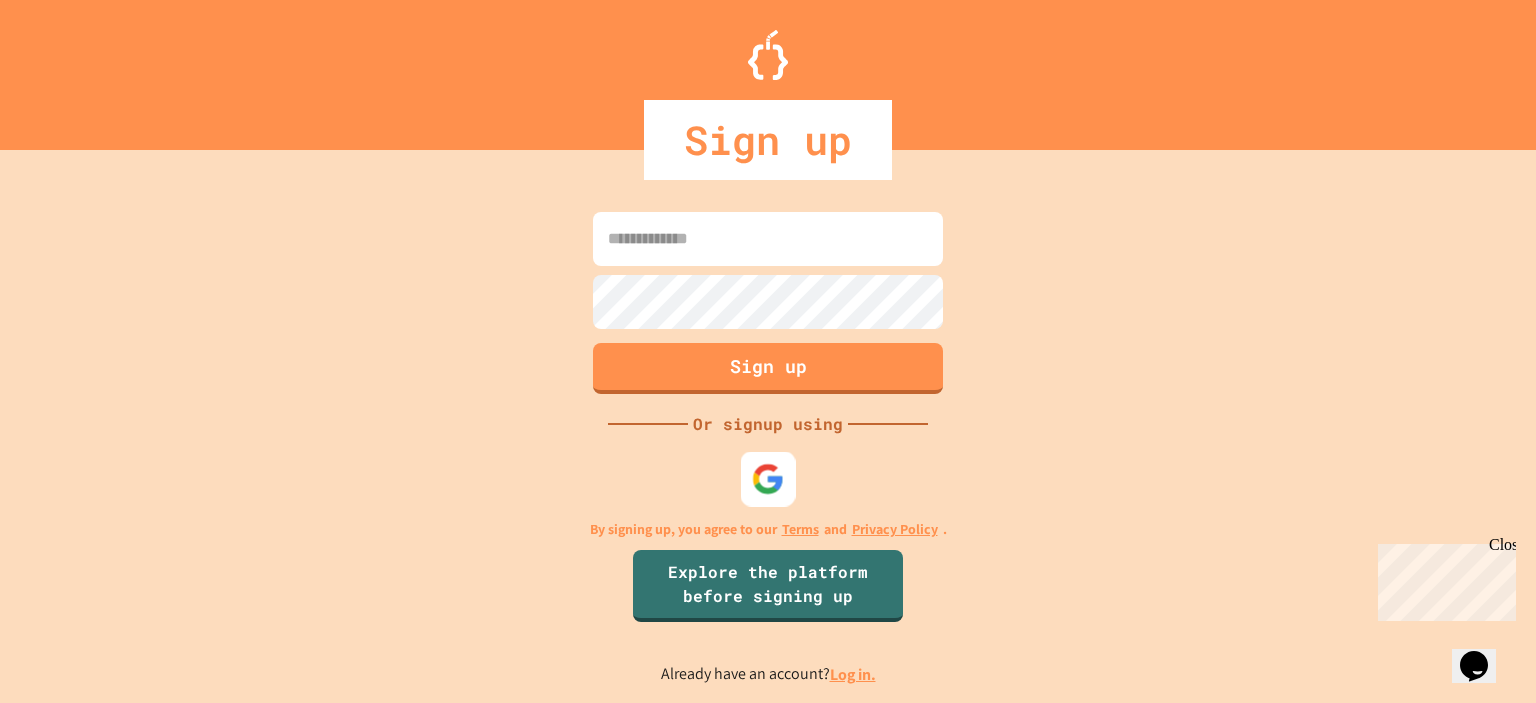 click at bounding box center [768, 478] 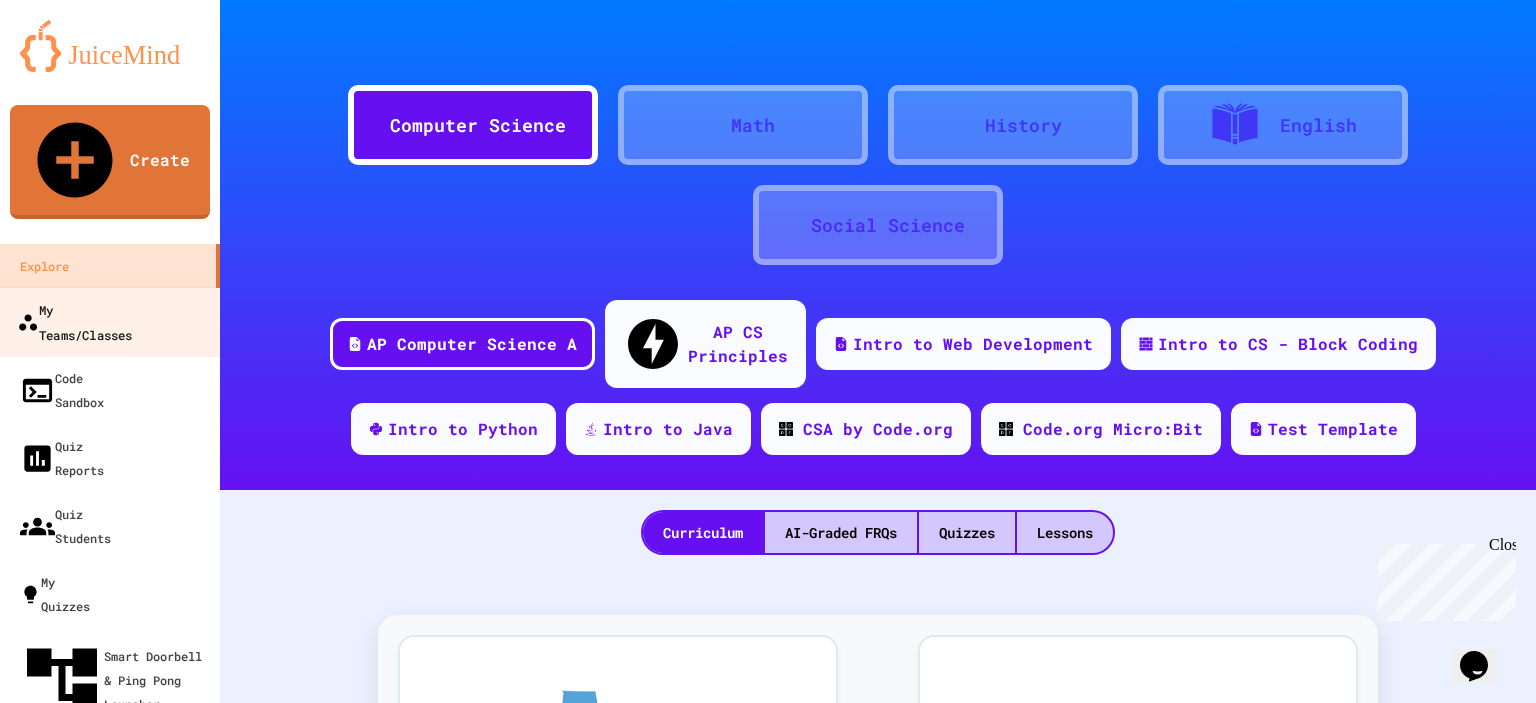 click on "My Teams/Classes" at bounding box center (110, 322) 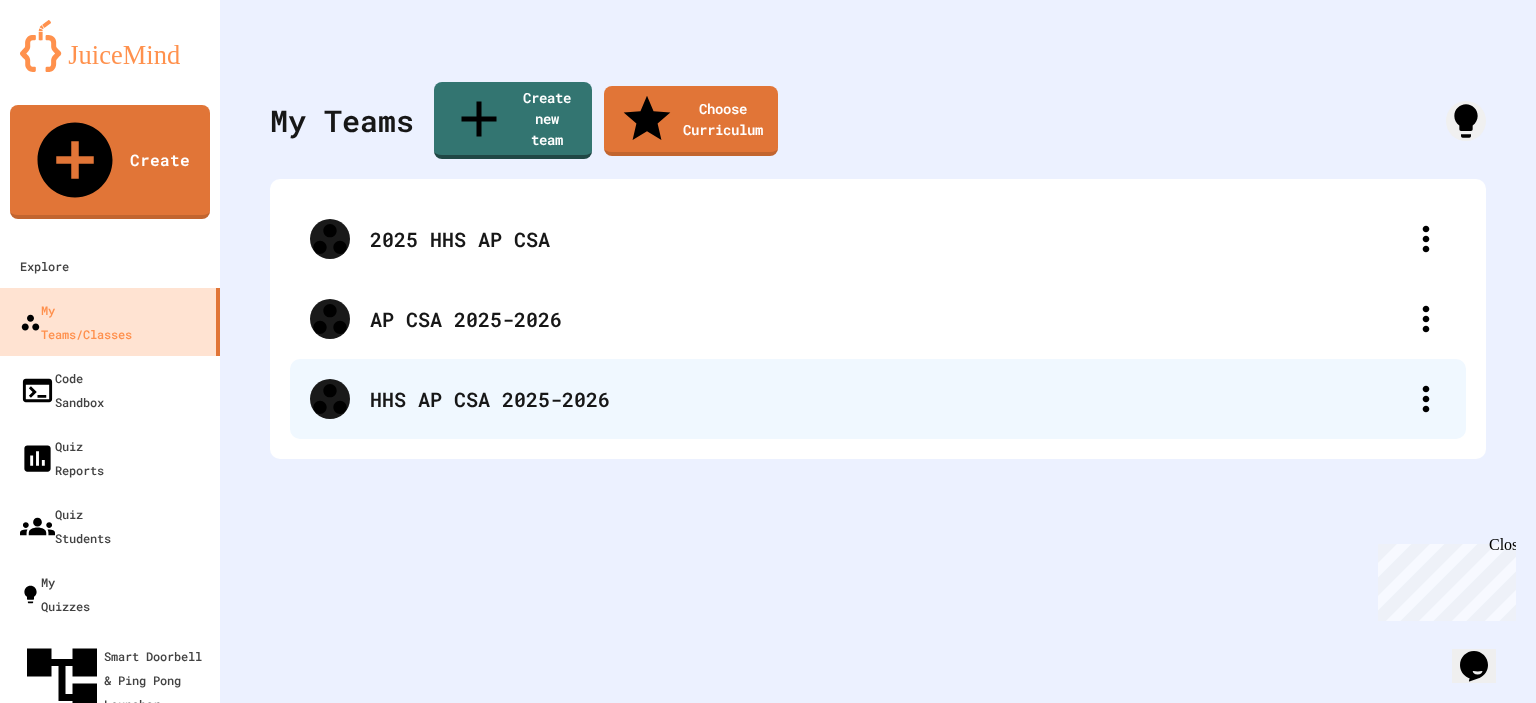 click on "HHS AP CSA 2025-2026" at bounding box center (878, 399) 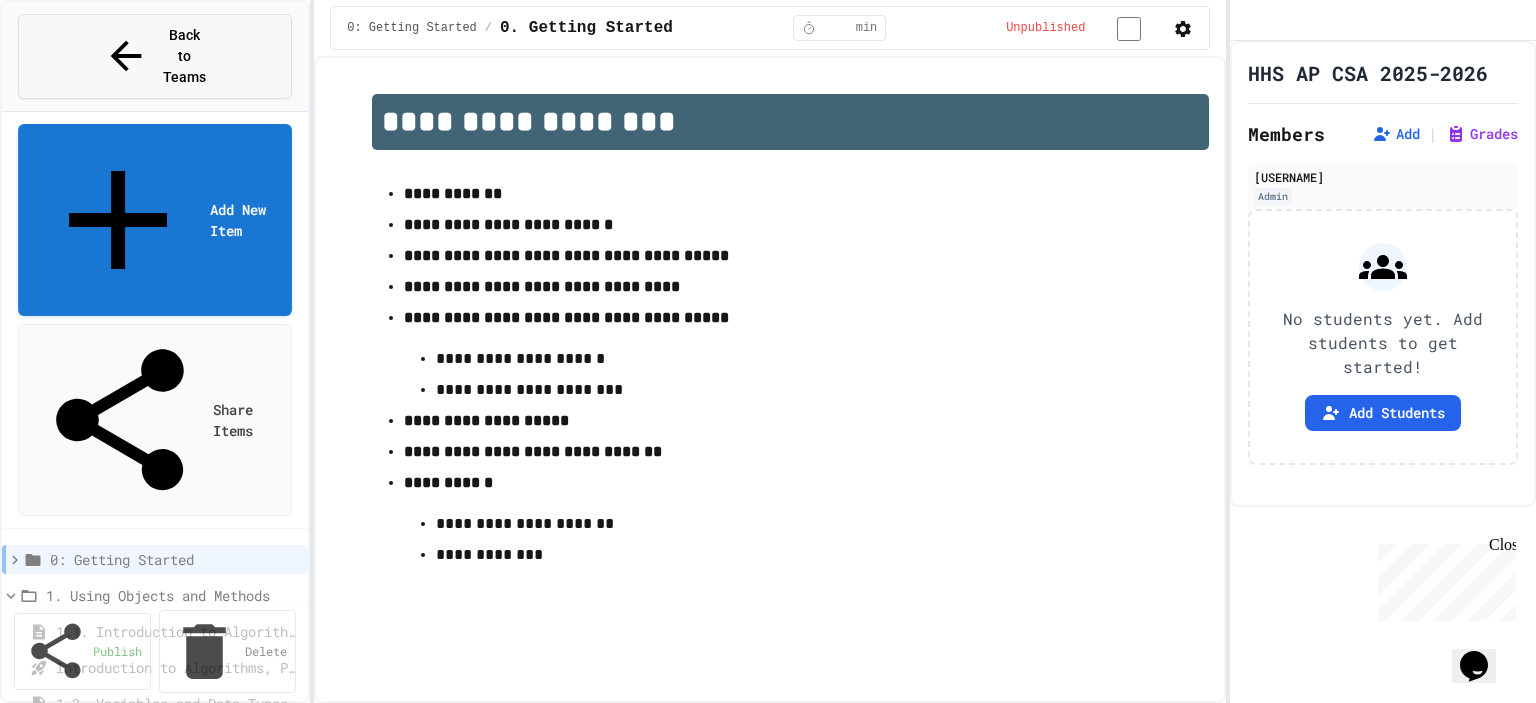 click on "Back to Teams" at bounding box center [184, 56] 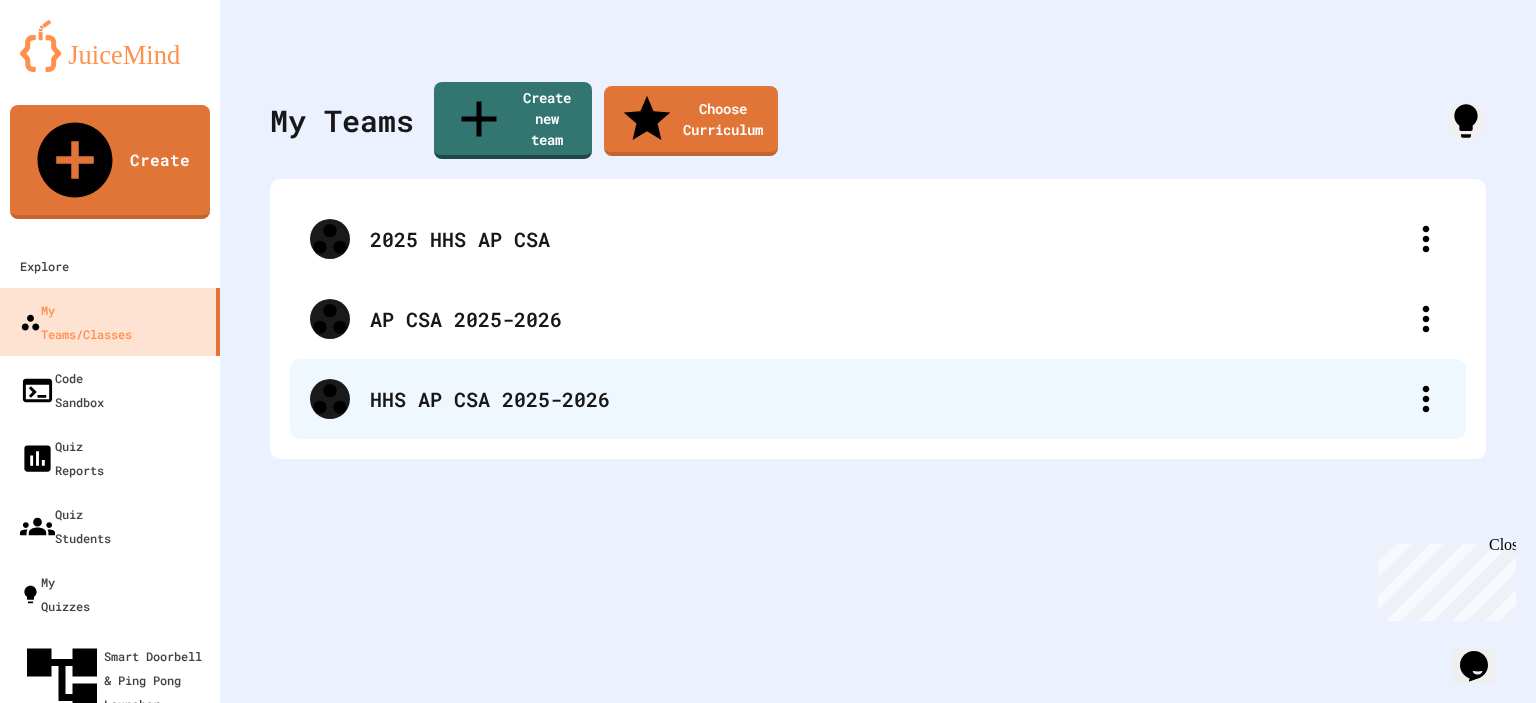 click on "HHS AP CSA 2025-2026" at bounding box center [888, 399] 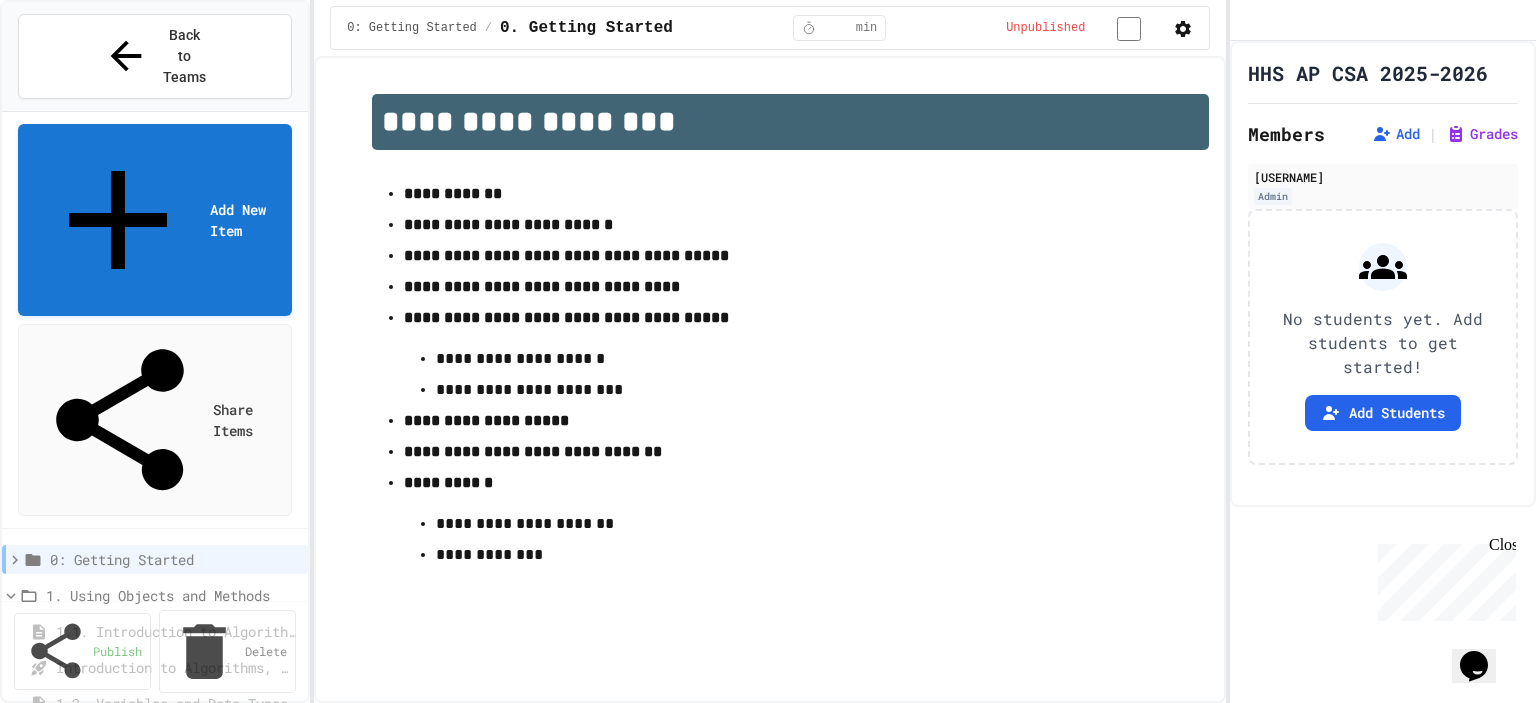click on "Introduction to Algorithms, Programming, and Compilers" at bounding box center (172, 667) 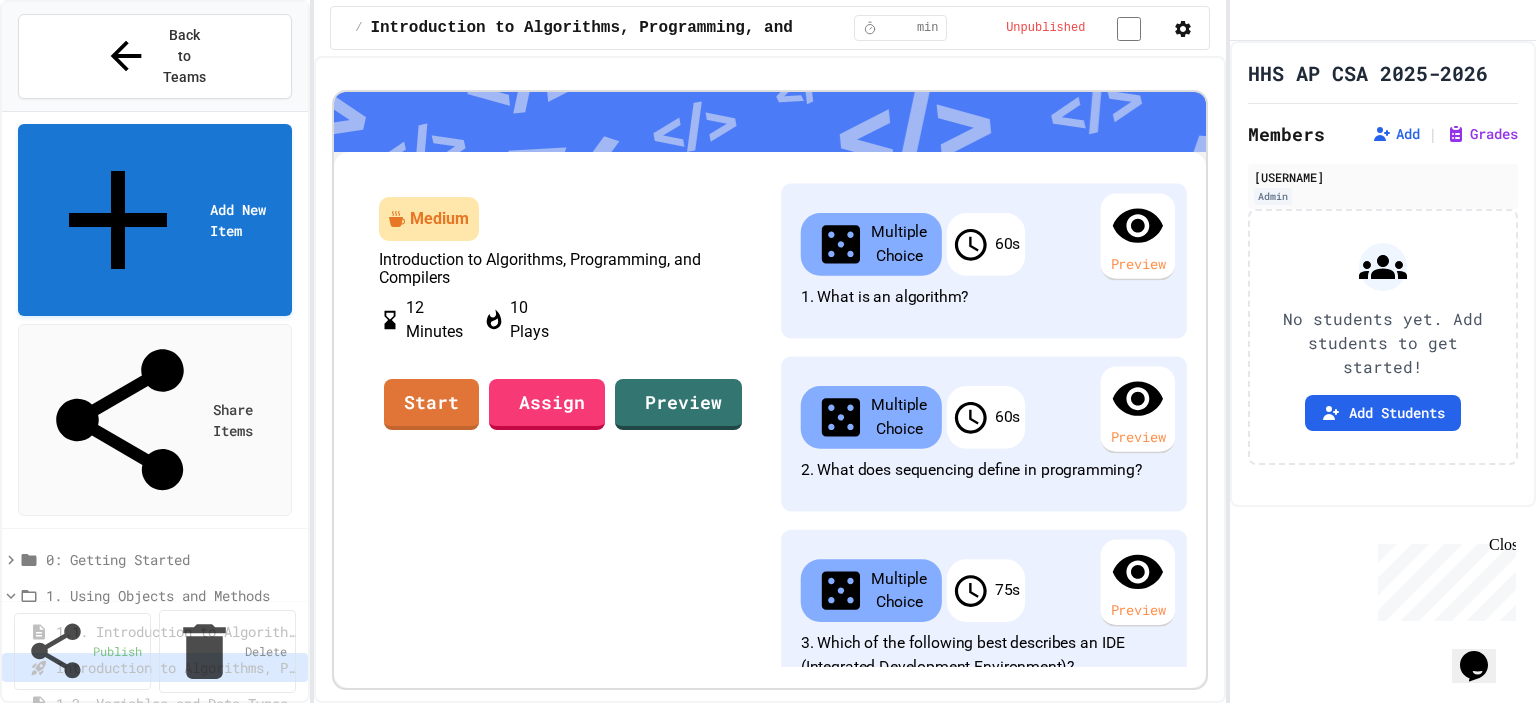 scroll, scrollTop: 8, scrollLeft: 0, axis: vertical 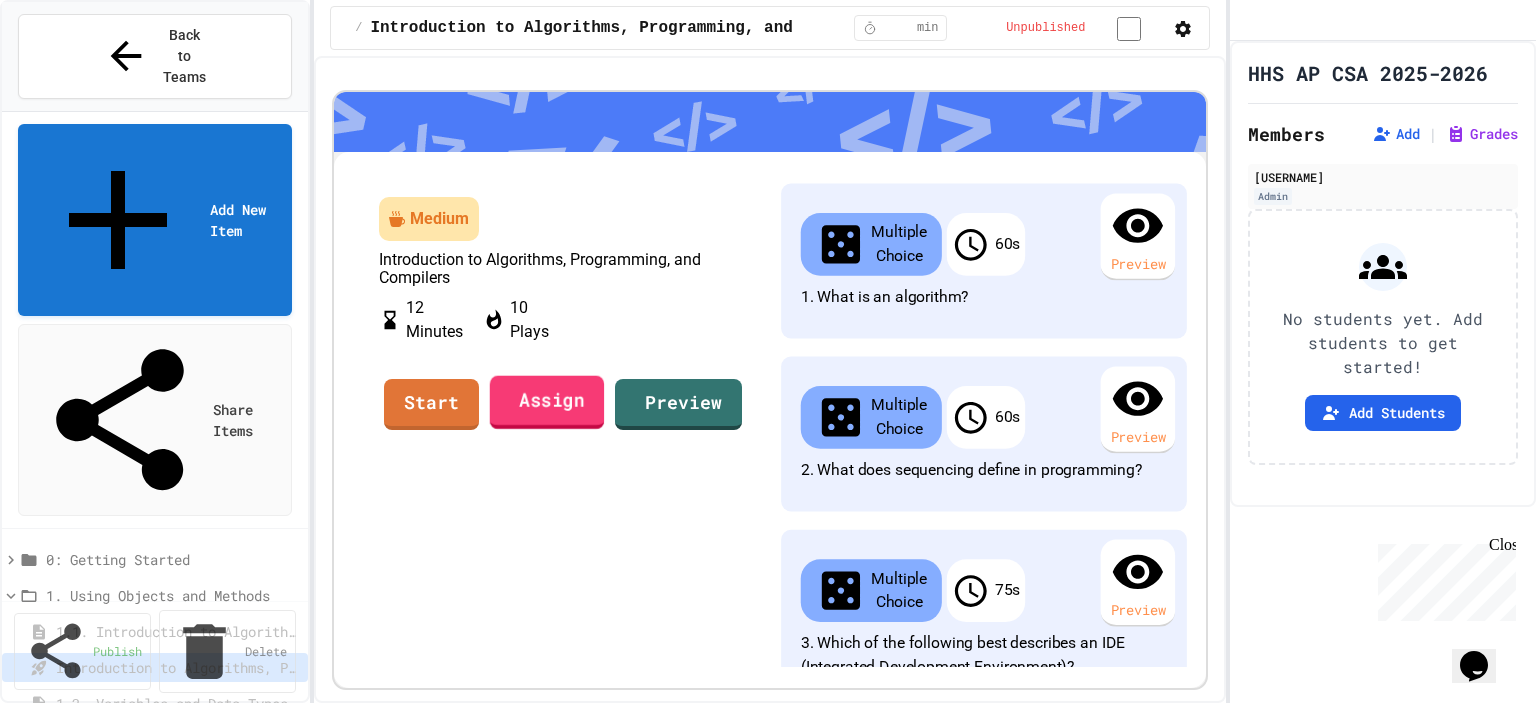 click on "Assign" at bounding box center [547, 403] 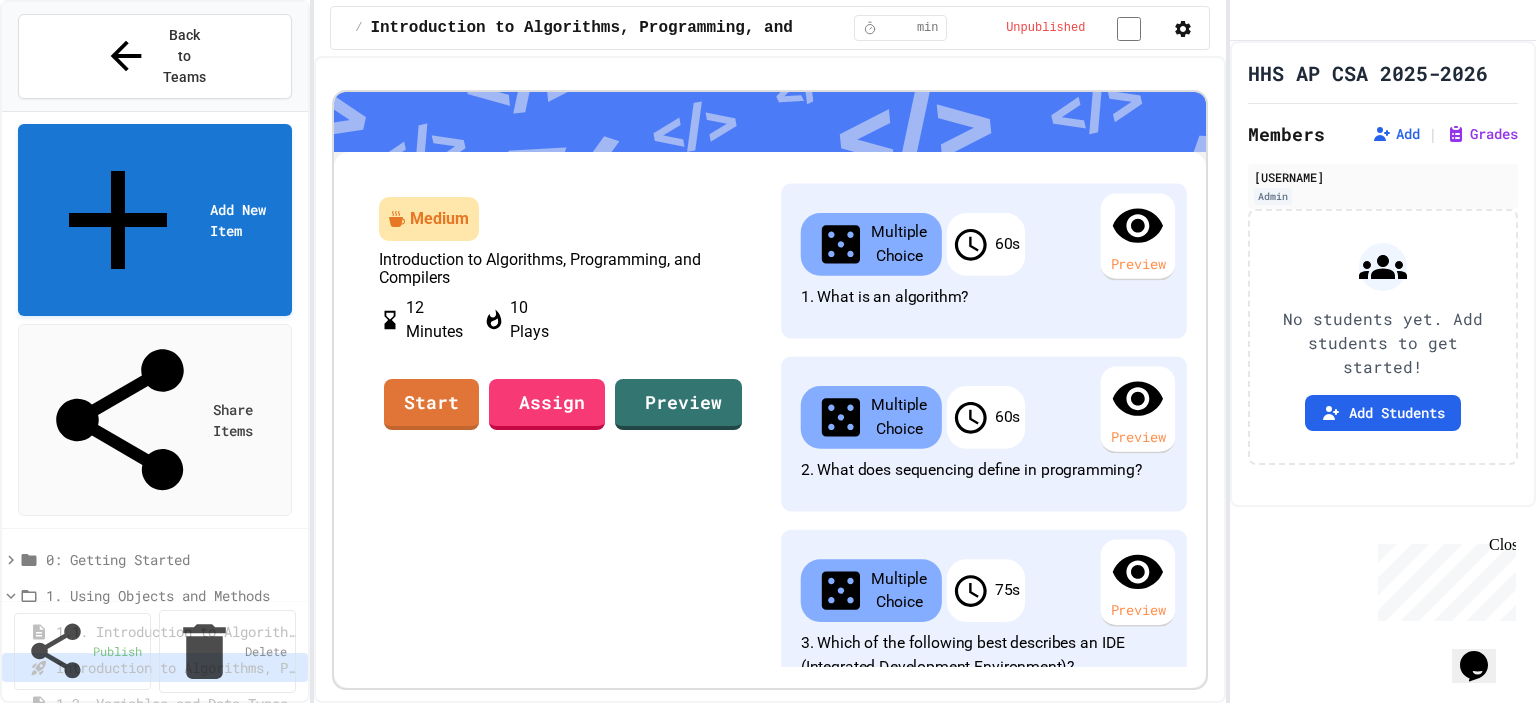 click on "Cancel" at bounding box center [710, 1715] 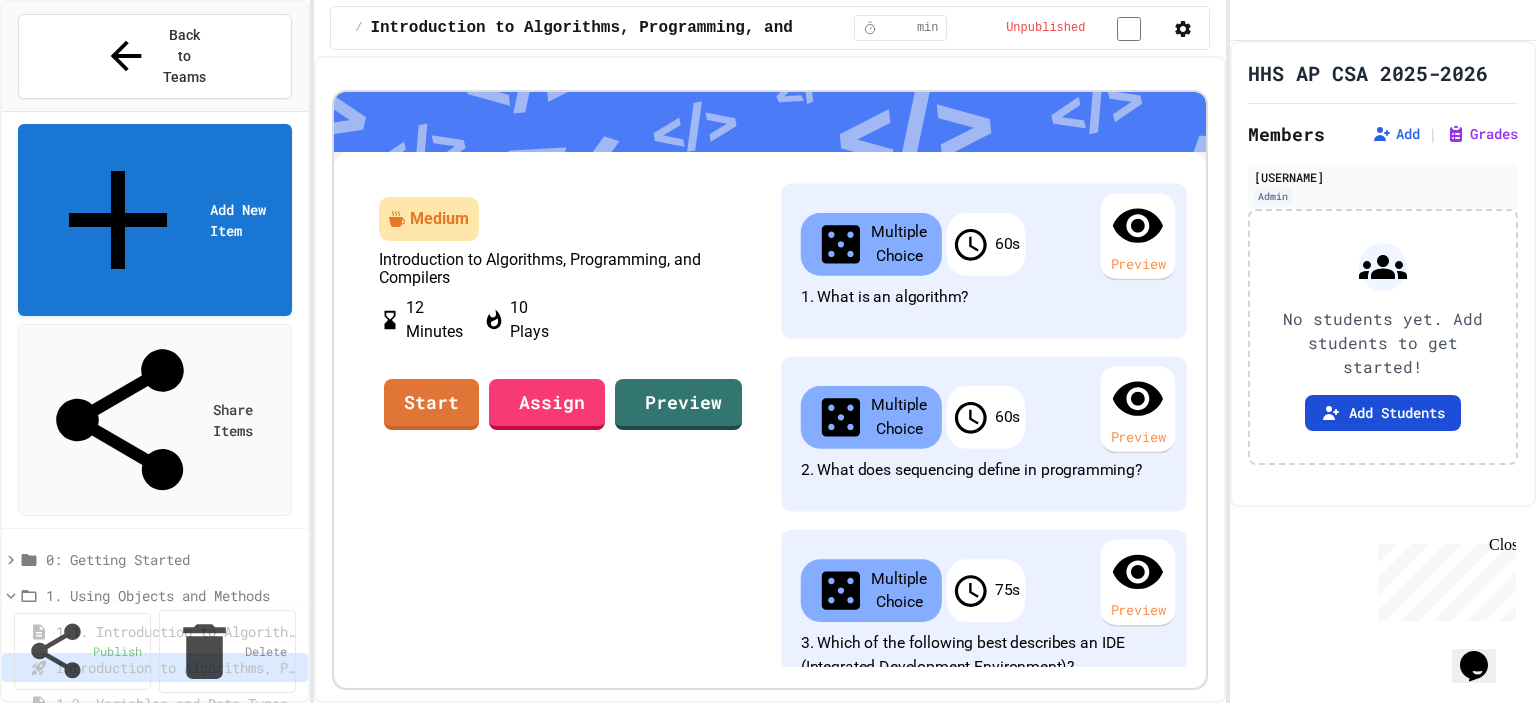 click on "Add Students" at bounding box center (1383, 413) 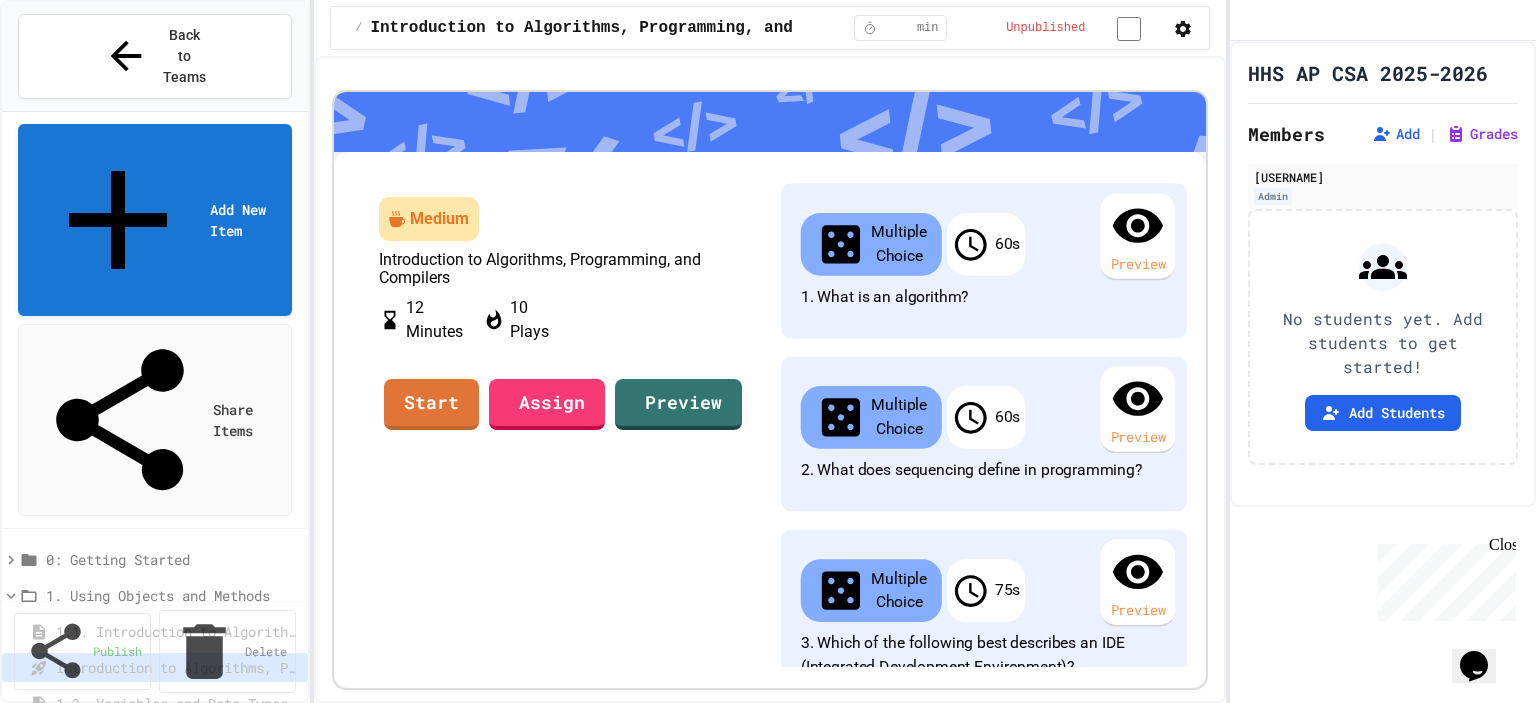 click on "Copy" at bounding box center (973, 820) 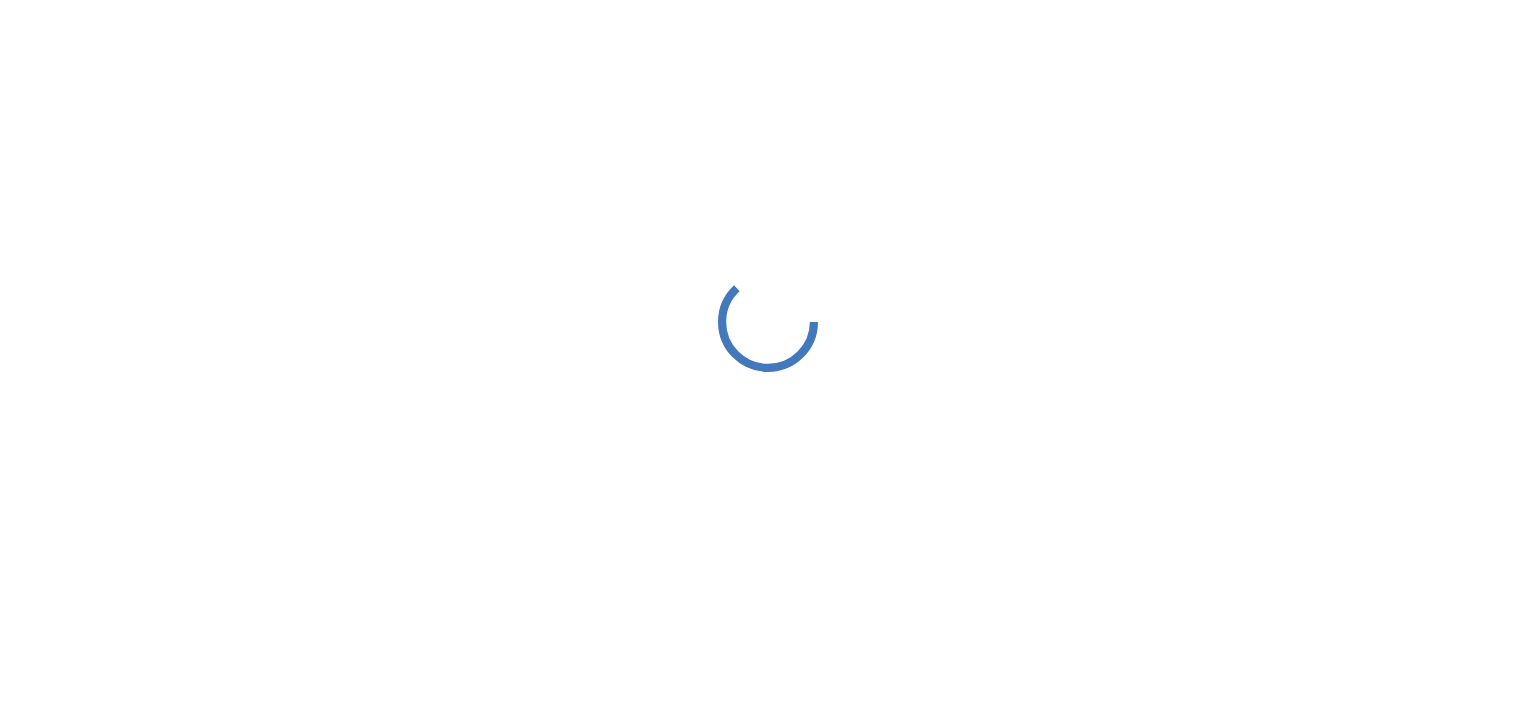 scroll, scrollTop: 0, scrollLeft: 0, axis: both 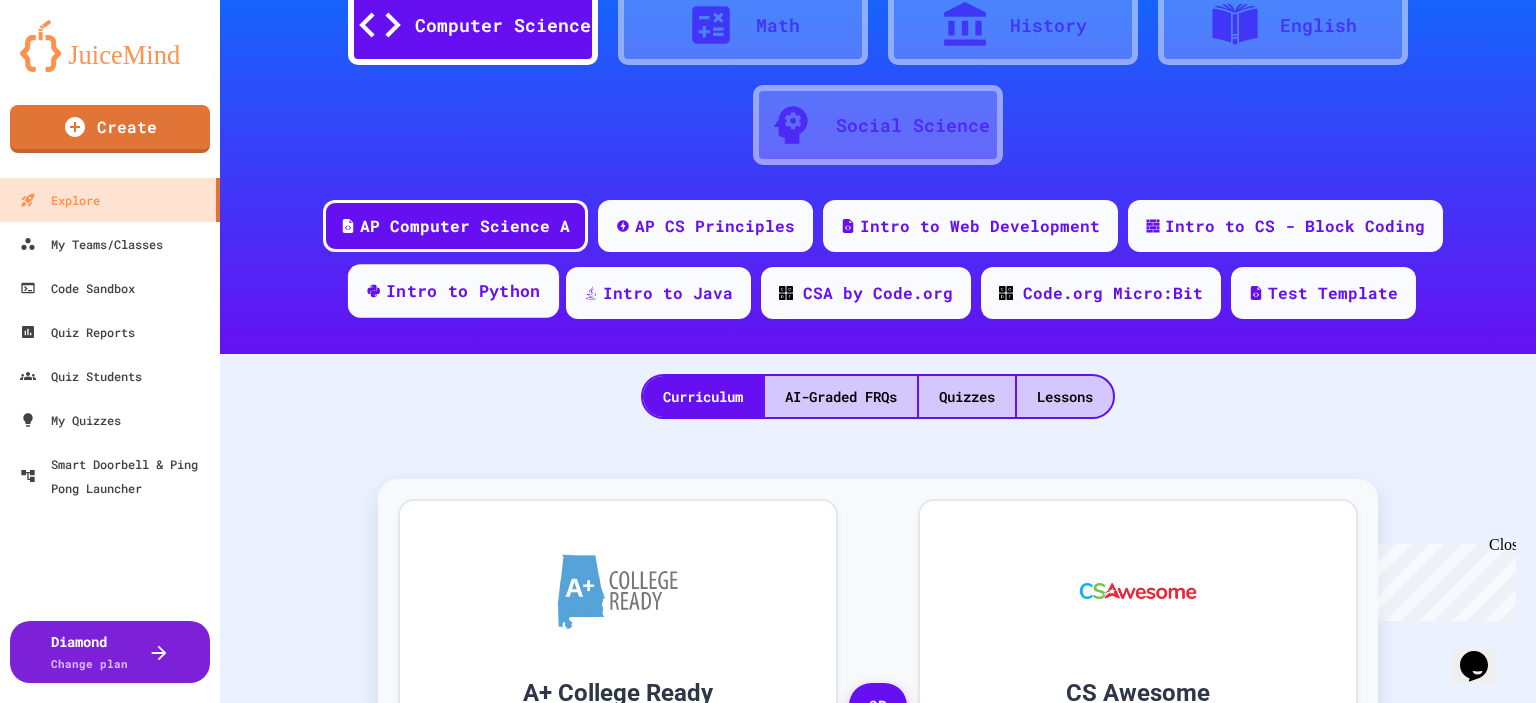 click on "Intro to Python" at bounding box center [463, 291] 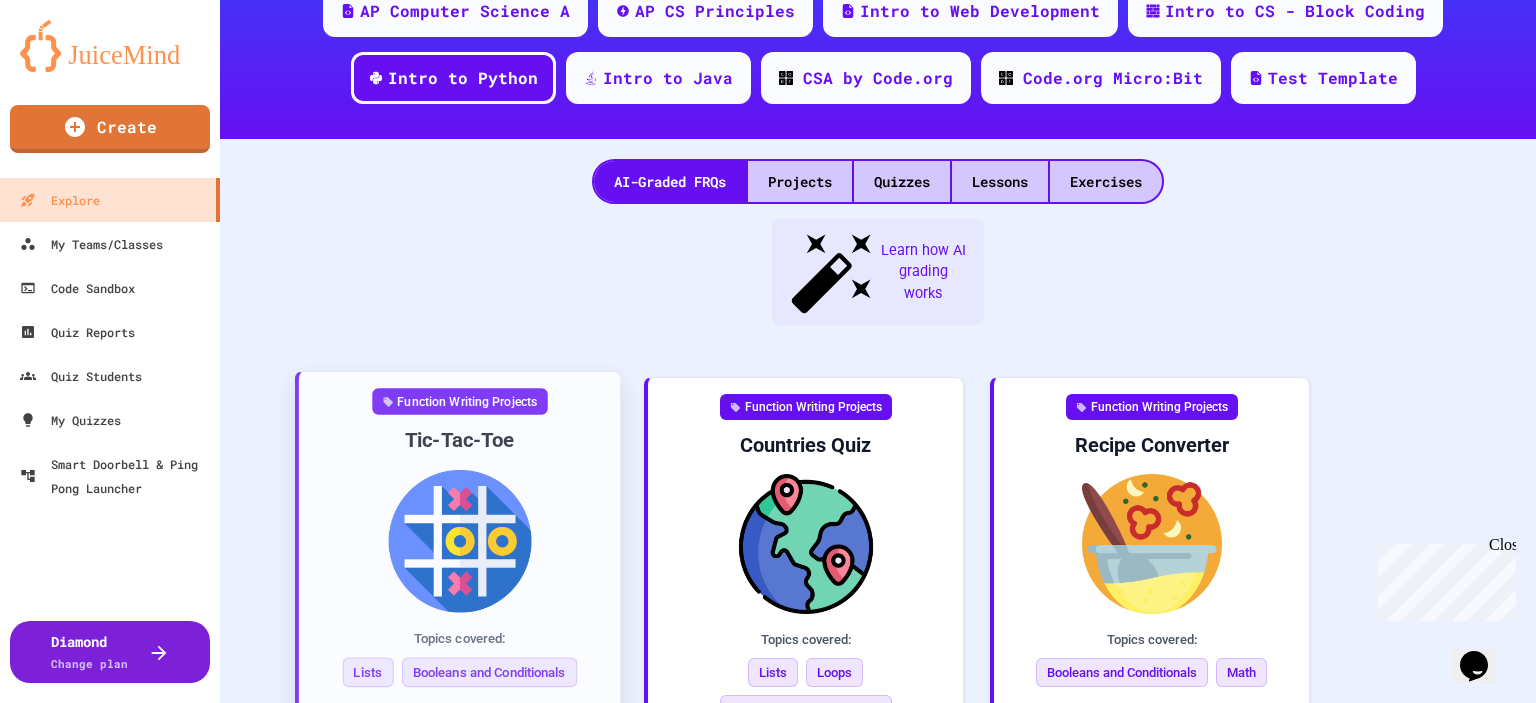 scroll, scrollTop: 100, scrollLeft: 0, axis: vertical 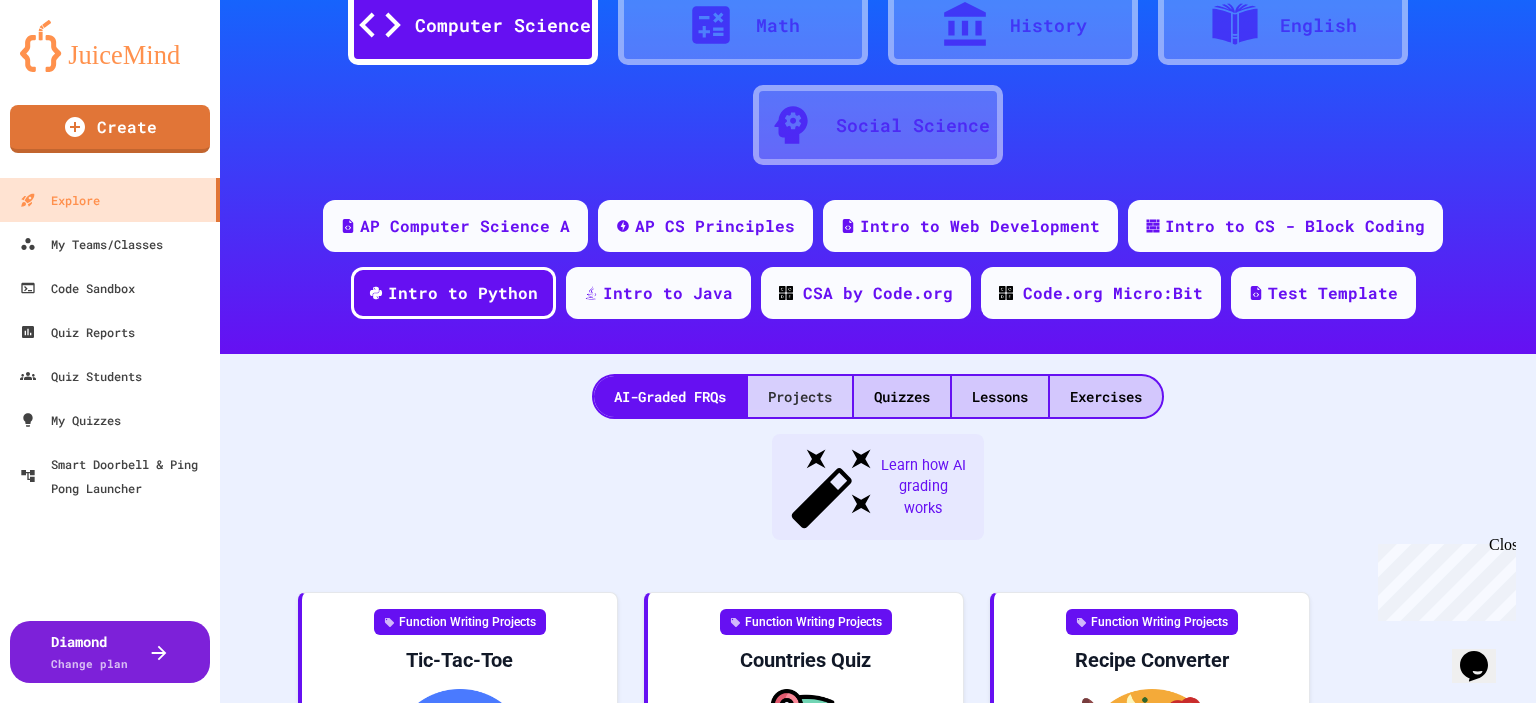 click on "Projects" at bounding box center (800, 396) 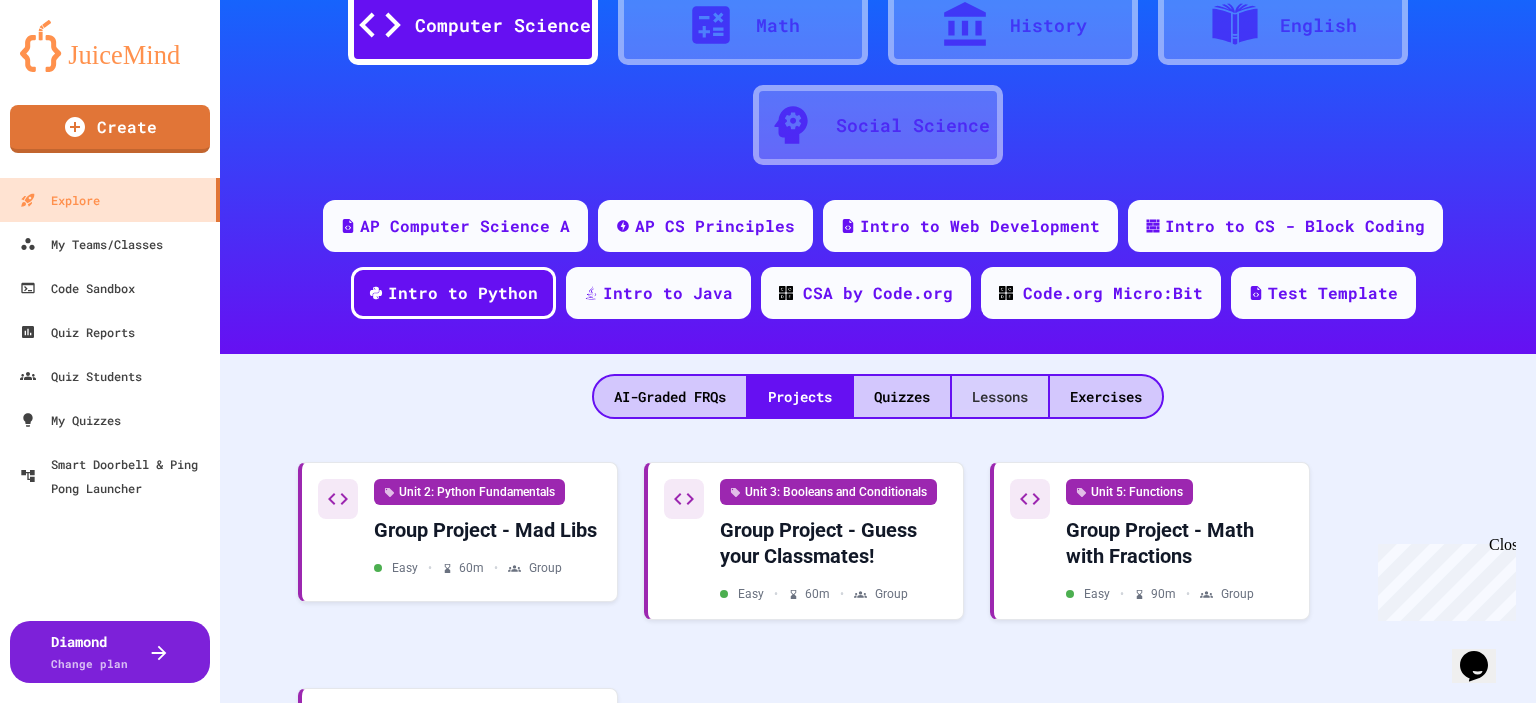 click on "Lessons" at bounding box center (1000, 396) 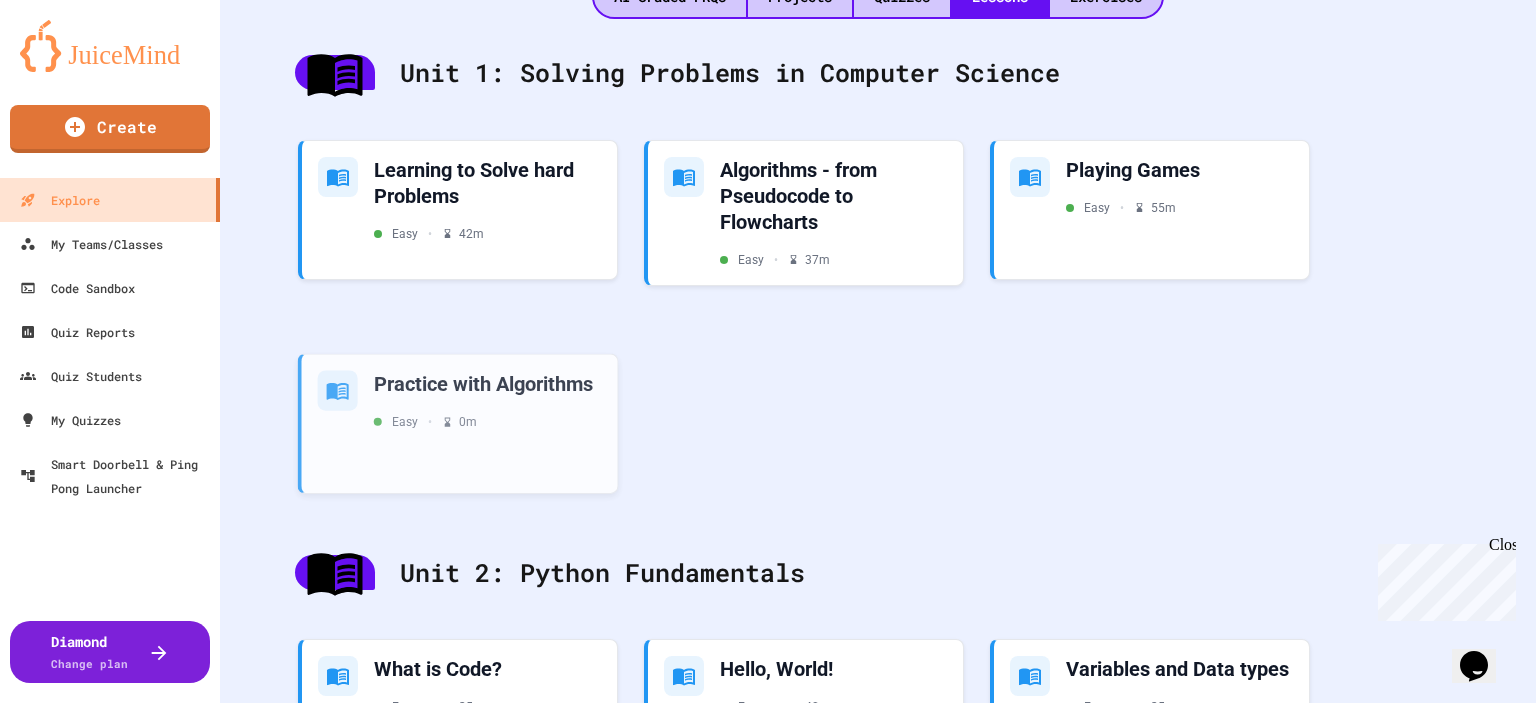 scroll, scrollTop: 0, scrollLeft: 0, axis: both 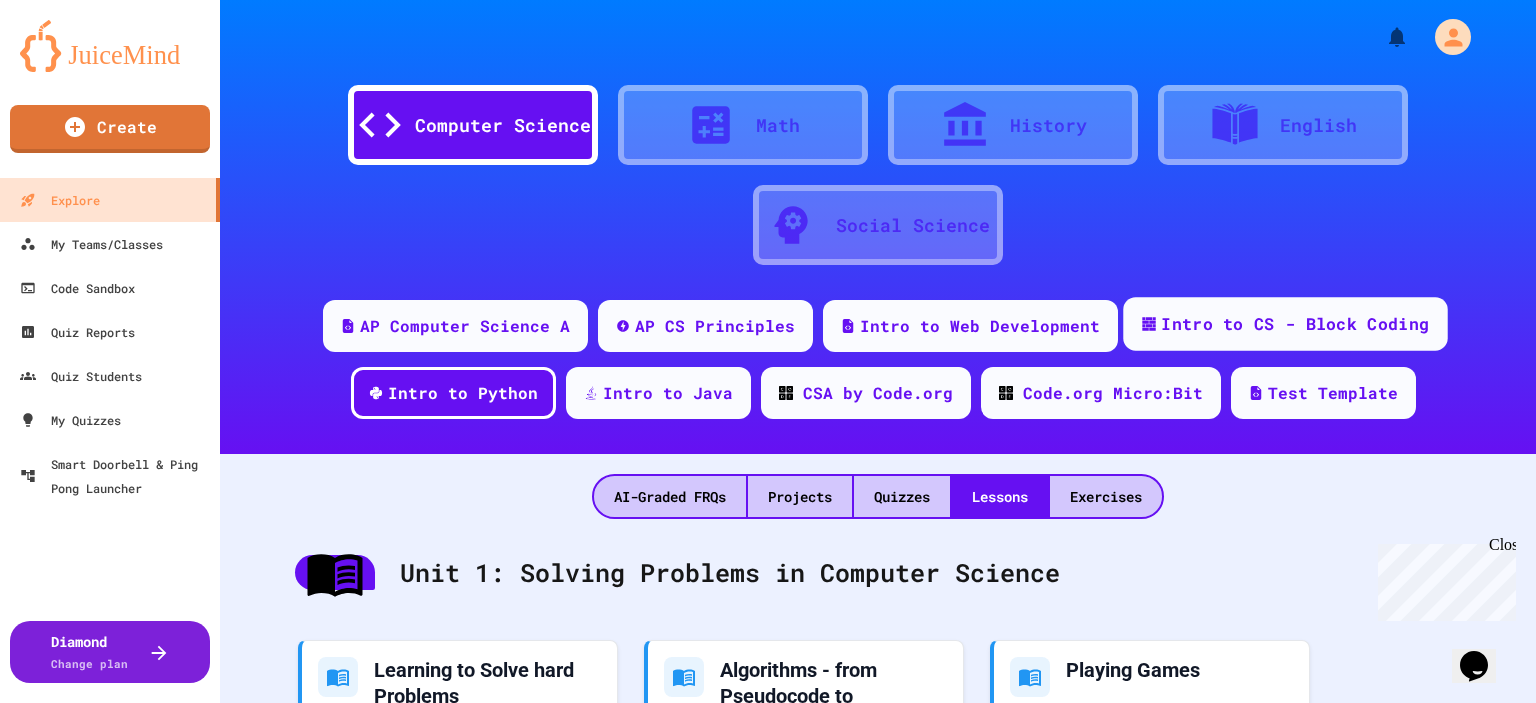 click on "Intro to CS - Block Coding" at bounding box center (1295, 324) 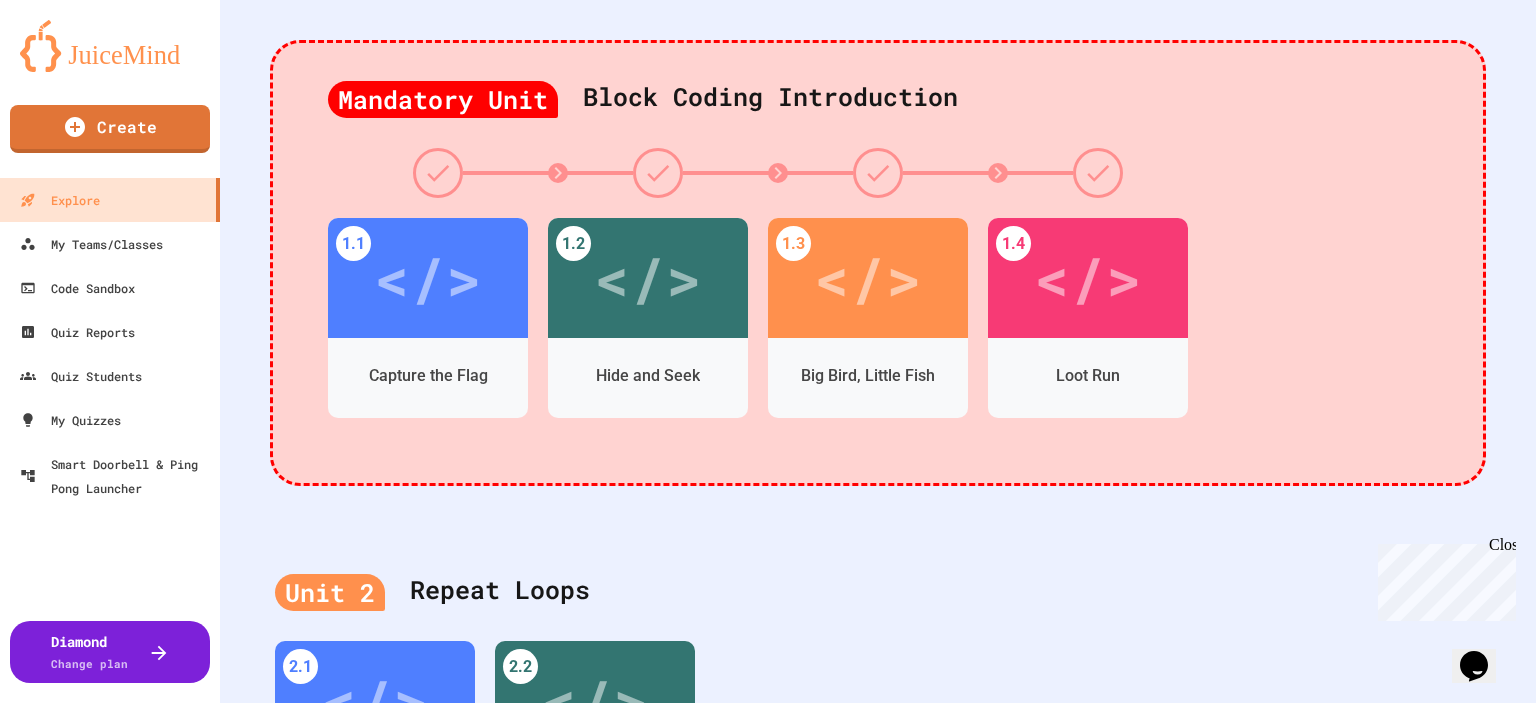 scroll, scrollTop: 100, scrollLeft: 0, axis: vertical 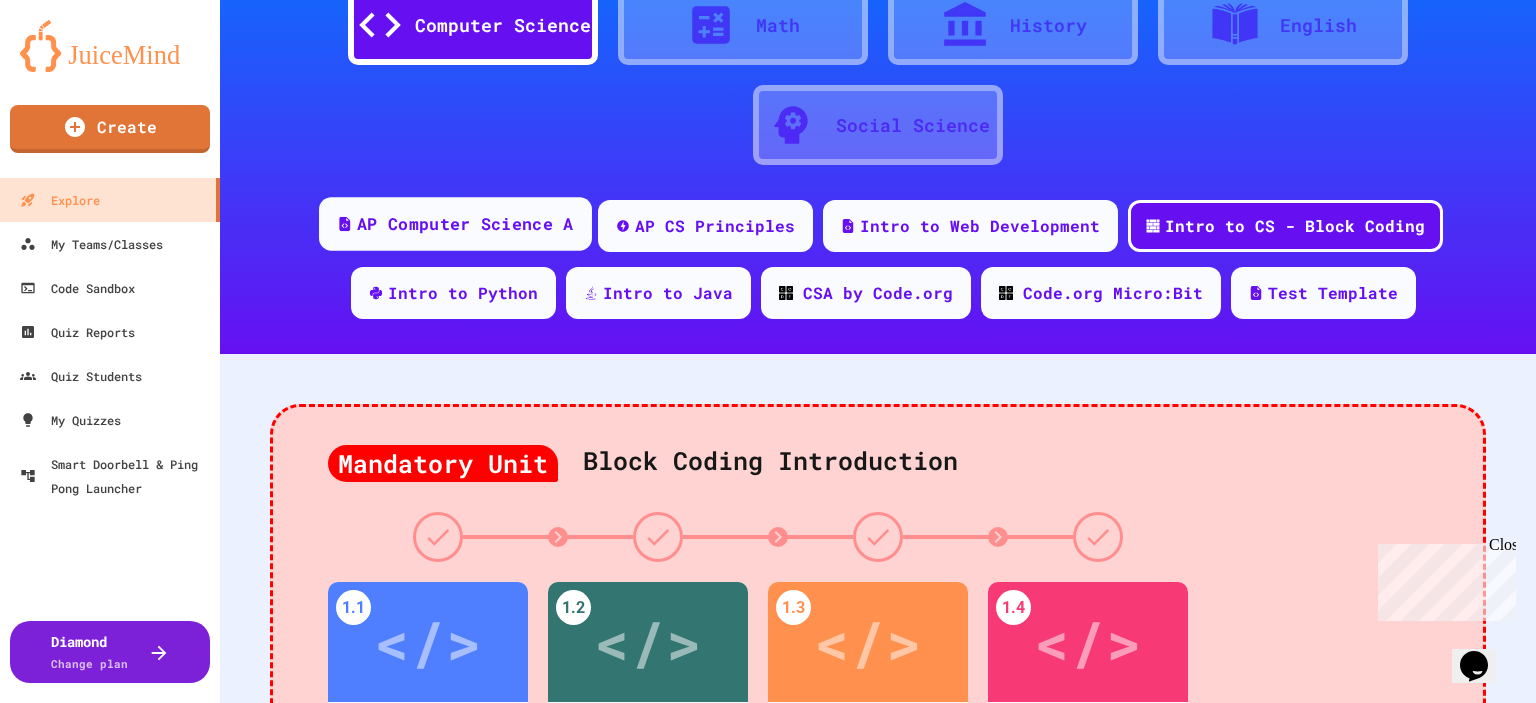 click on "AP Computer Science A" at bounding box center (455, 224) 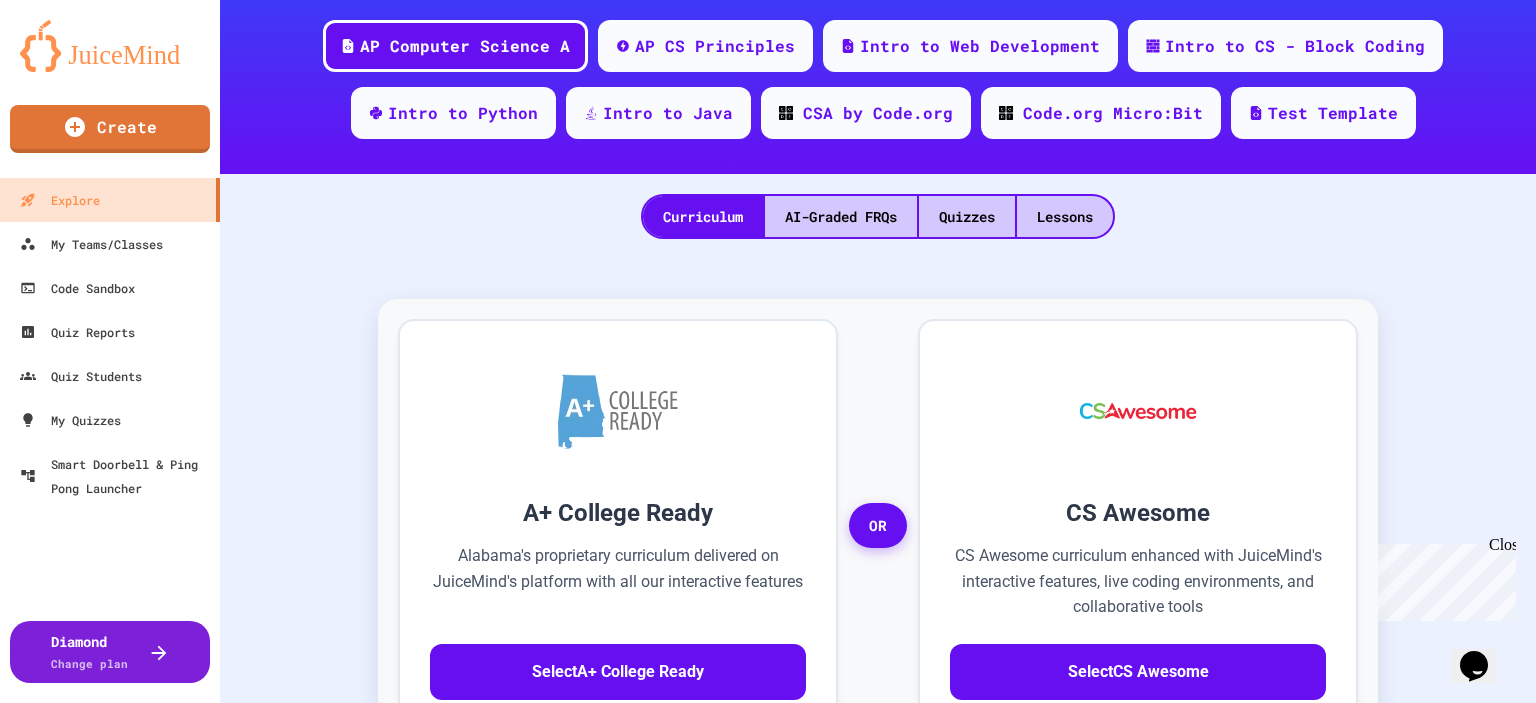 scroll, scrollTop: 100, scrollLeft: 0, axis: vertical 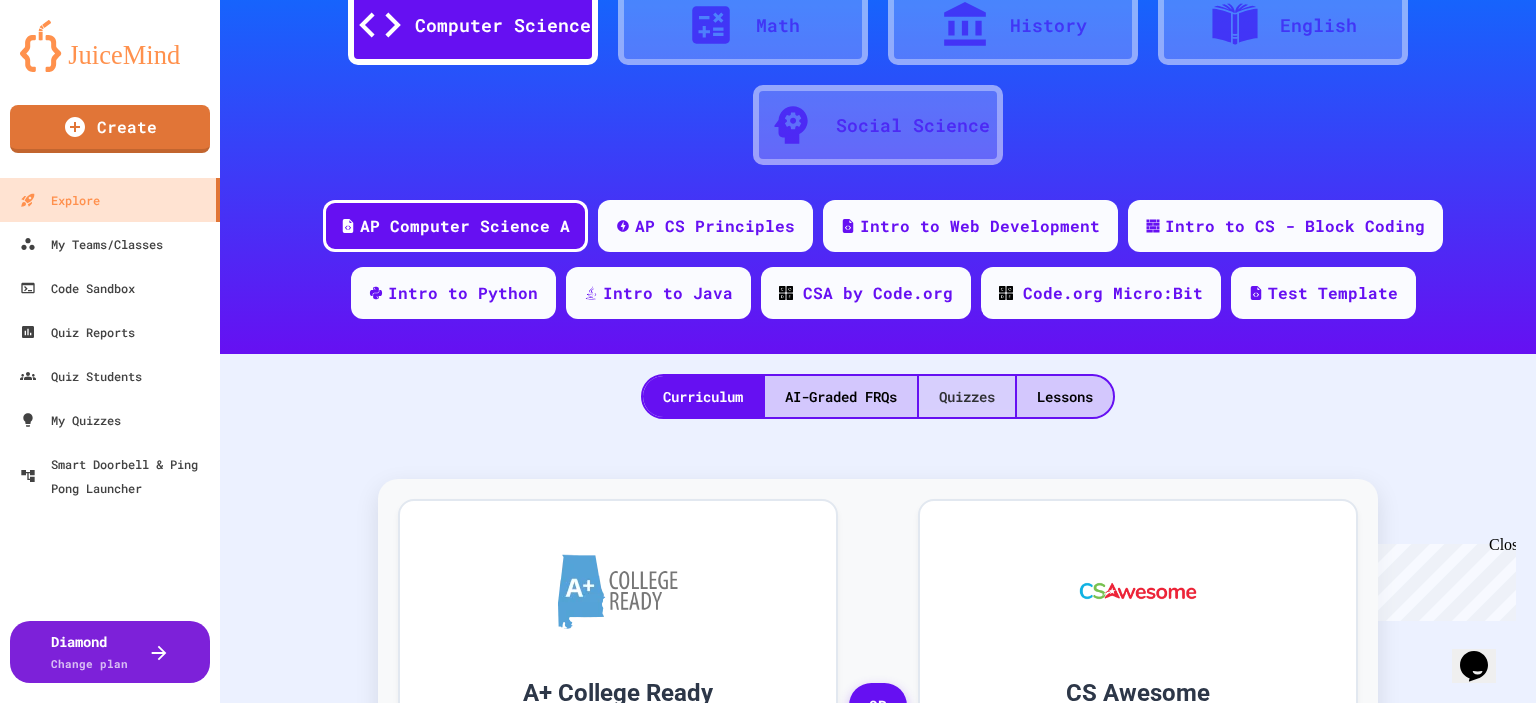 click on "Quizzes" at bounding box center (967, 396) 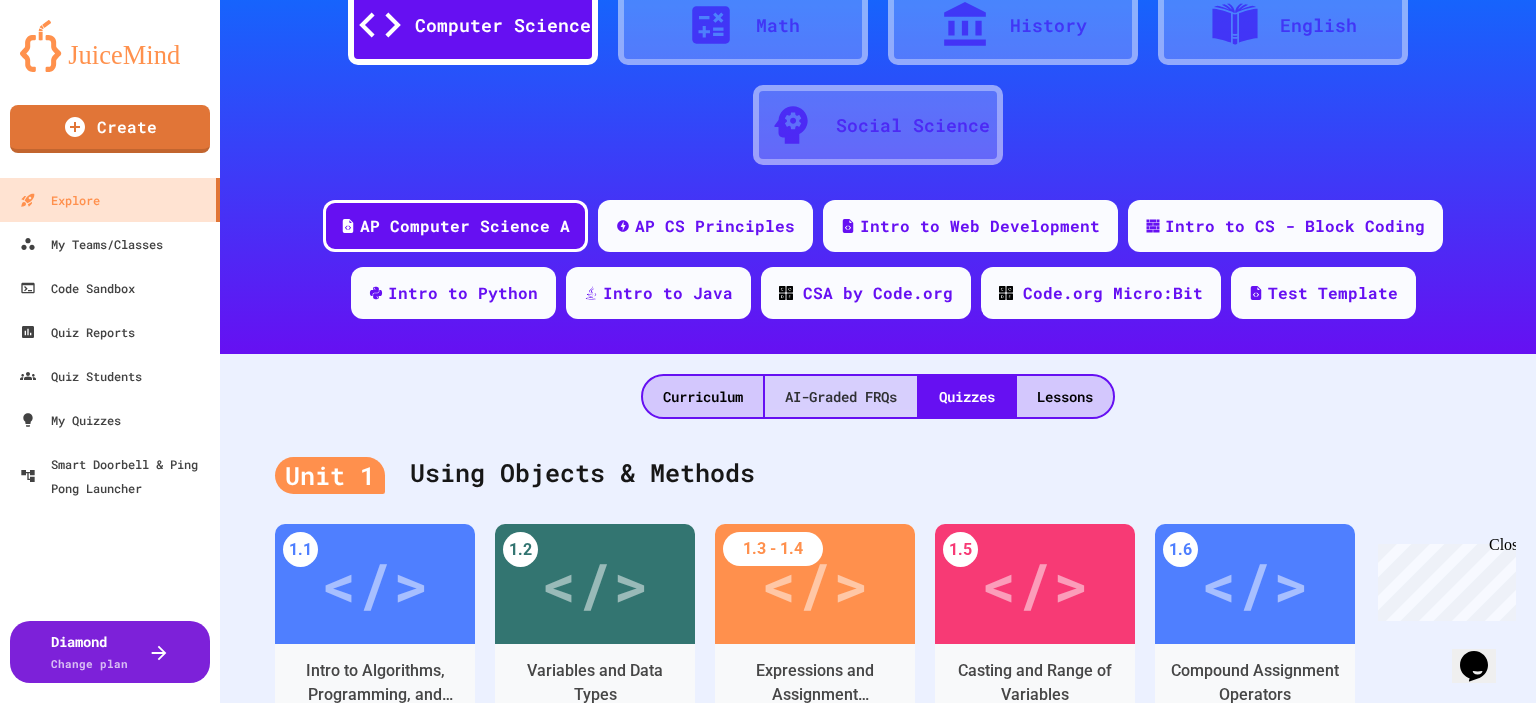 click on "AI-Graded FRQs" at bounding box center (841, 396) 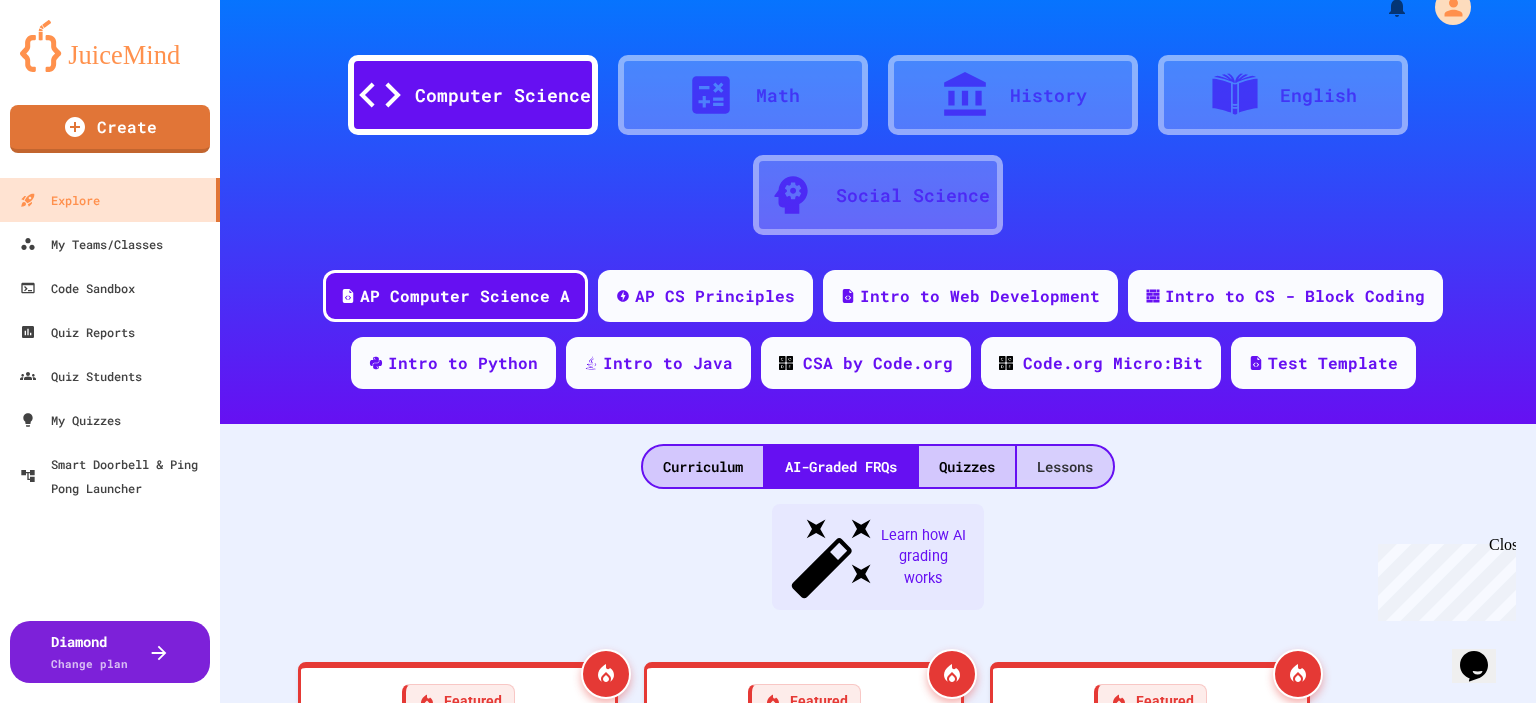 scroll, scrollTop: 100, scrollLeft: 0, axis: vertical 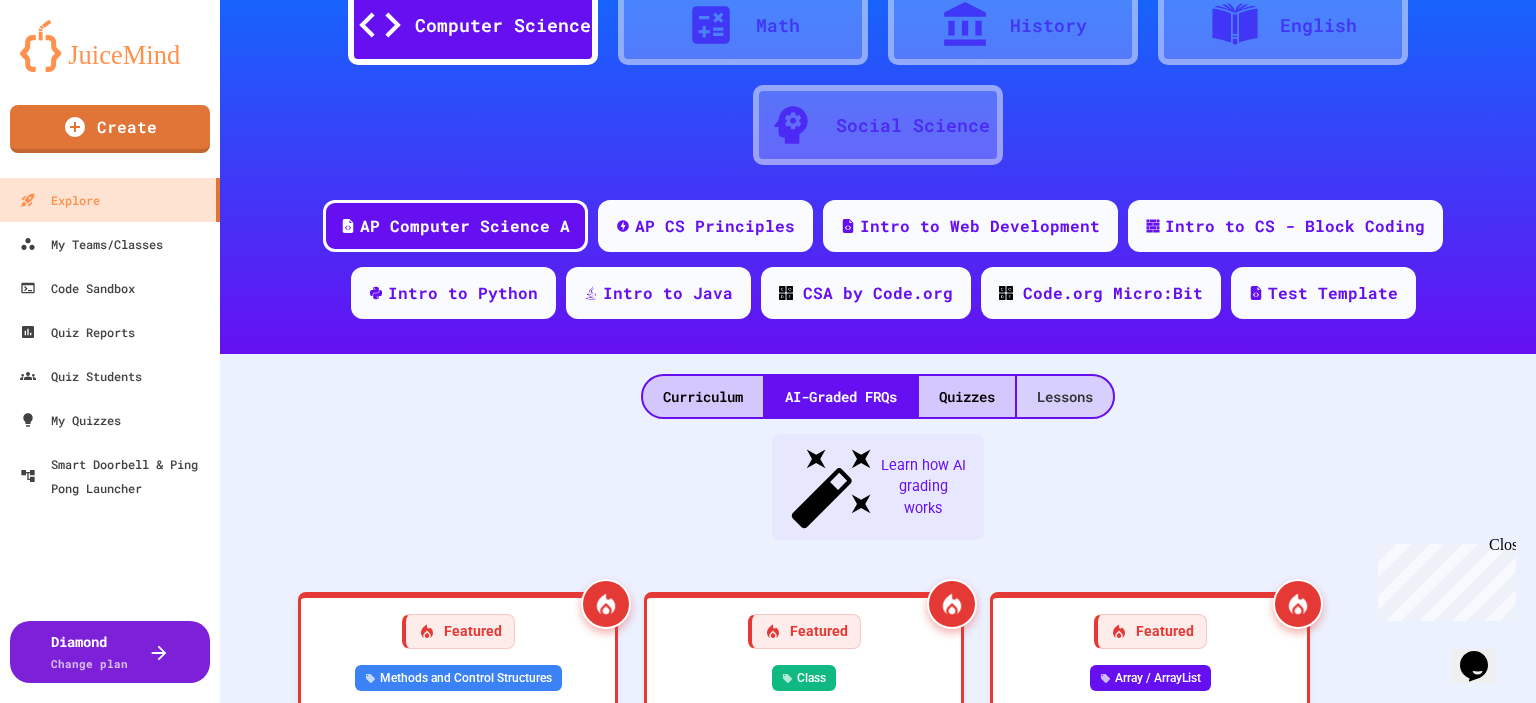 click on "Lessons" at bounding box center [1065, 396] 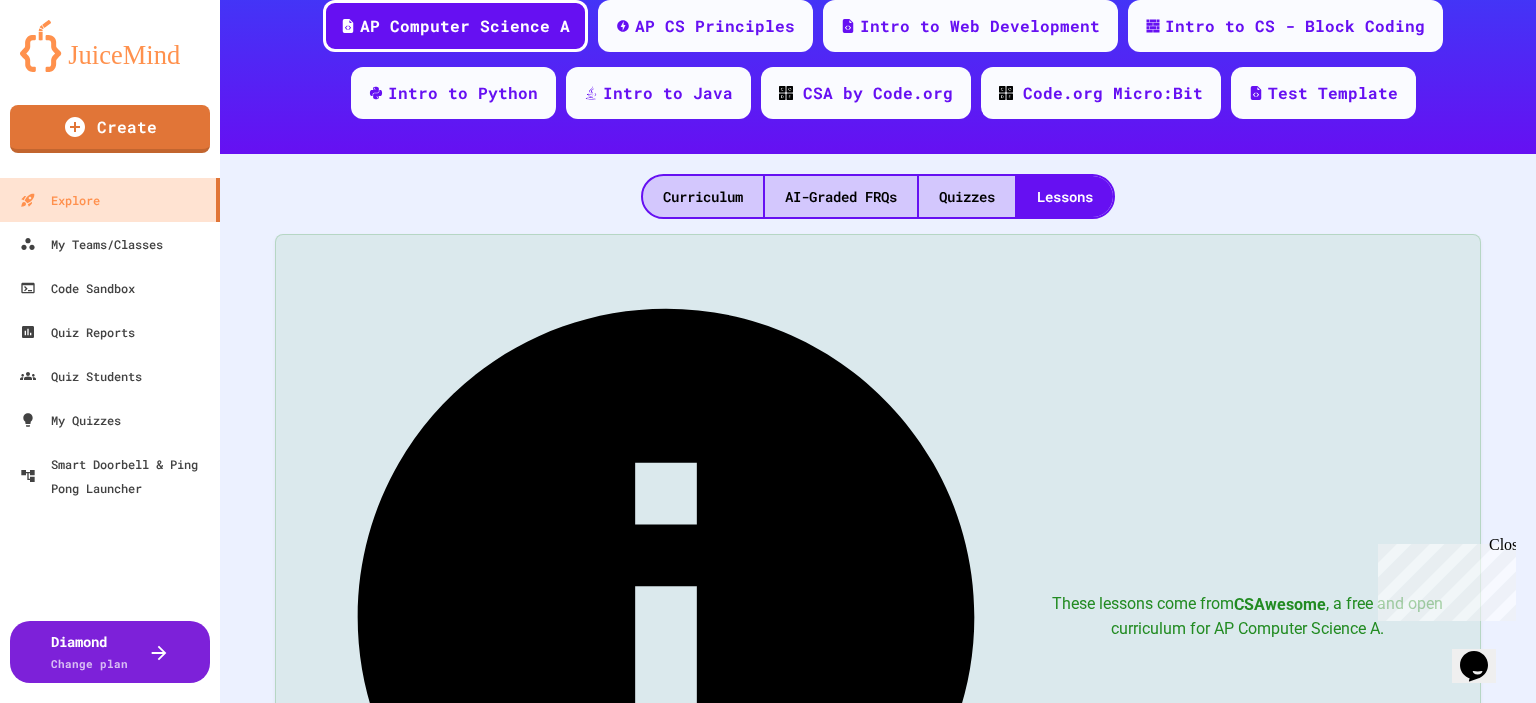 scroll, scrollTop: 100, scrollLeft: 0, axis: vertical 